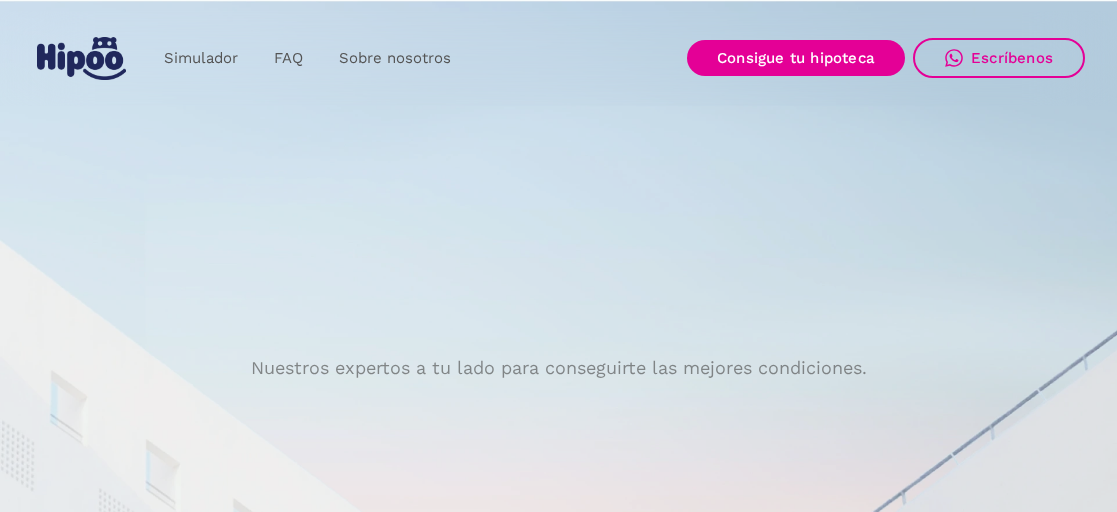 scroll, scrollTop: 0, scrollLeft: 0, axis: both 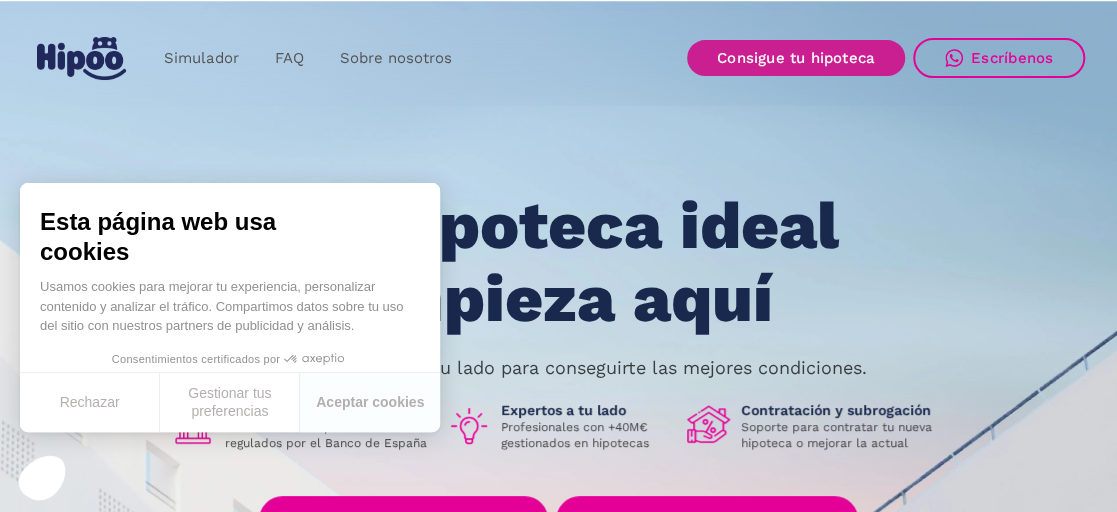 click on "Consigue tu hipoteca" at bounding box center [796, 58] 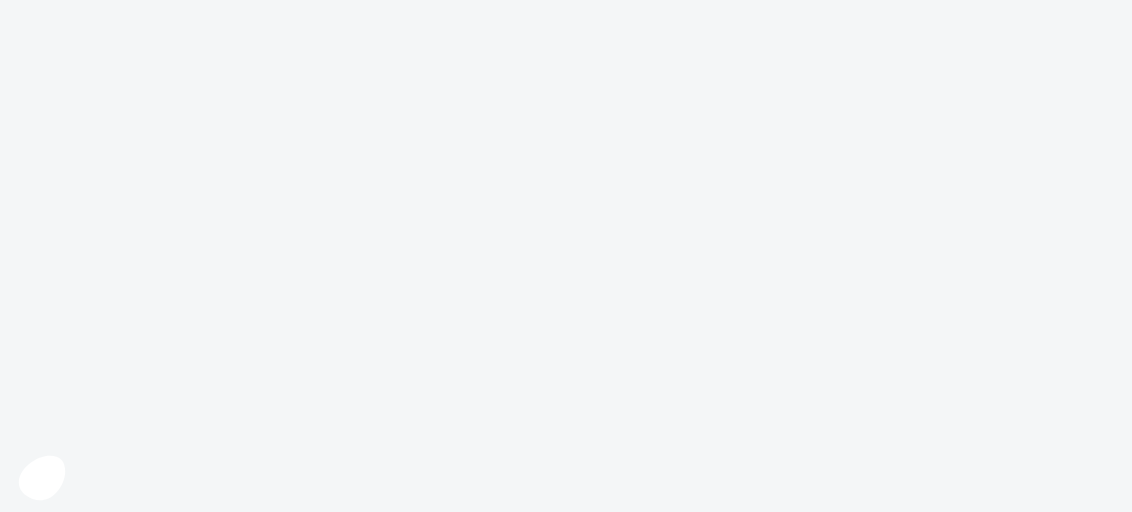 scroll, scrollTop: 0, scrollLeft: 0, axis: both 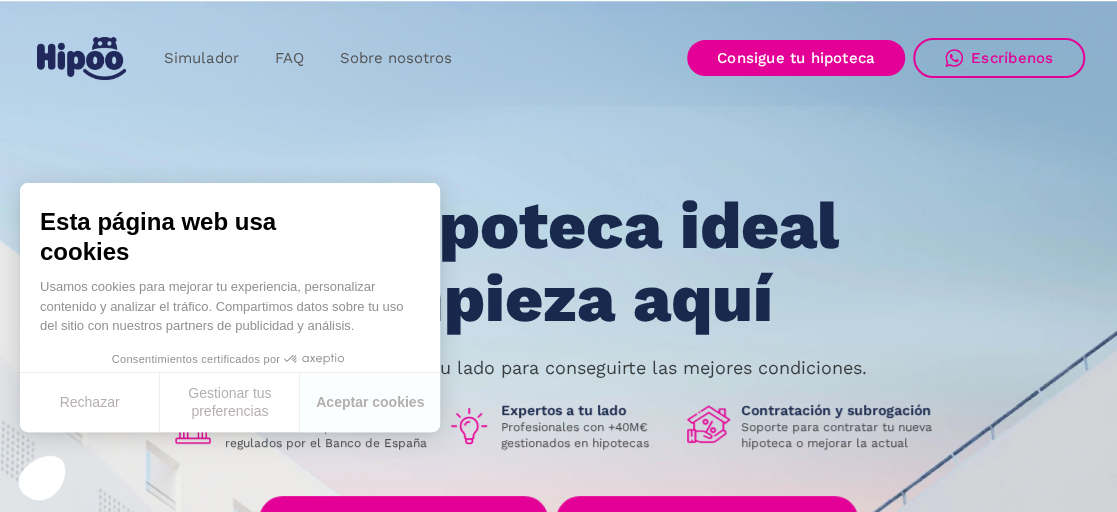 click at bounding box center (81, 58) 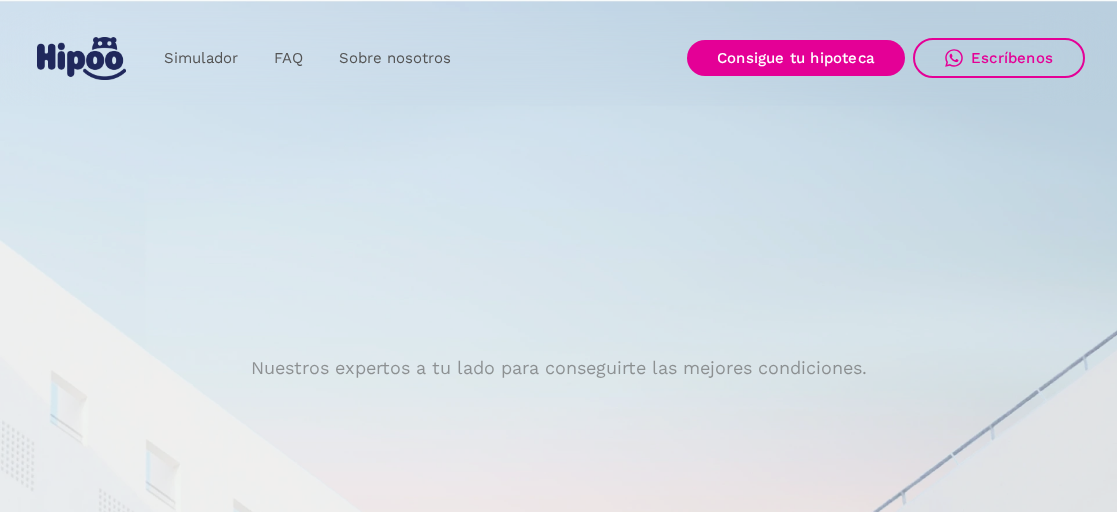 scroll, scrollTop: 0, scrollLeft: 0, axis: both 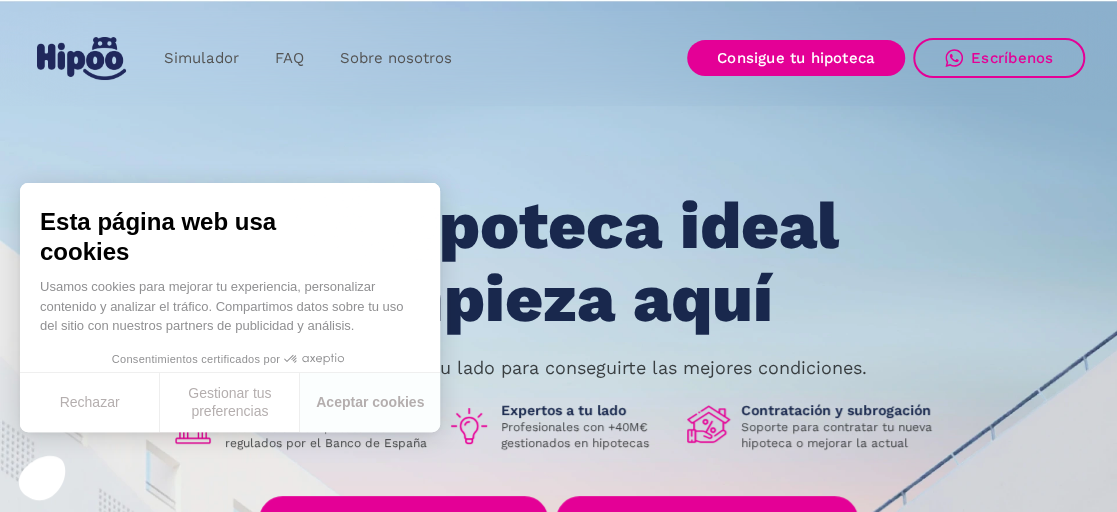 click on "Esta página web usa cookies" at bounding box center (230, 237) 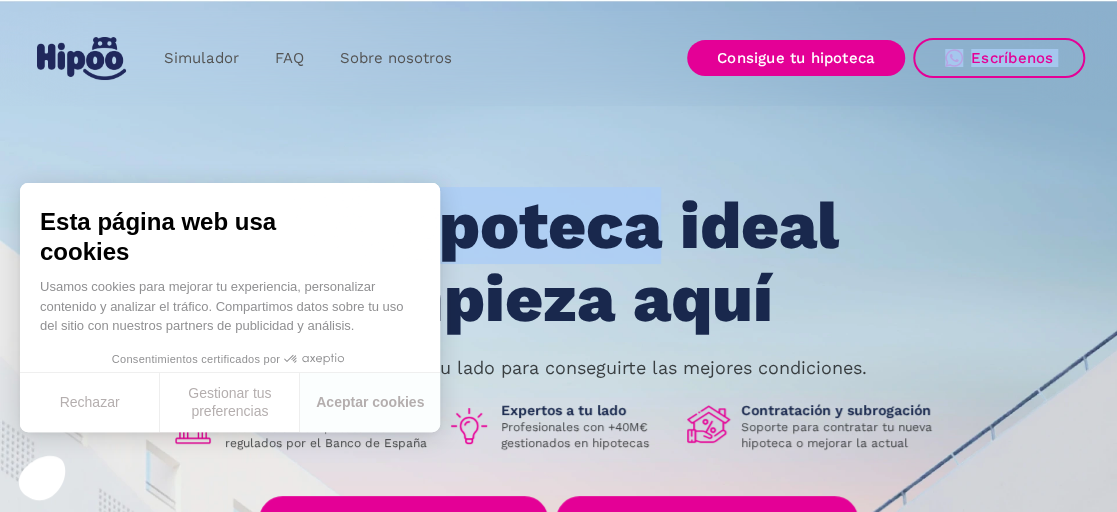drag, startPoint x: 499, startPoint y: 154, endPoint x: 960, endPoint y: 18, distance: 480.64227 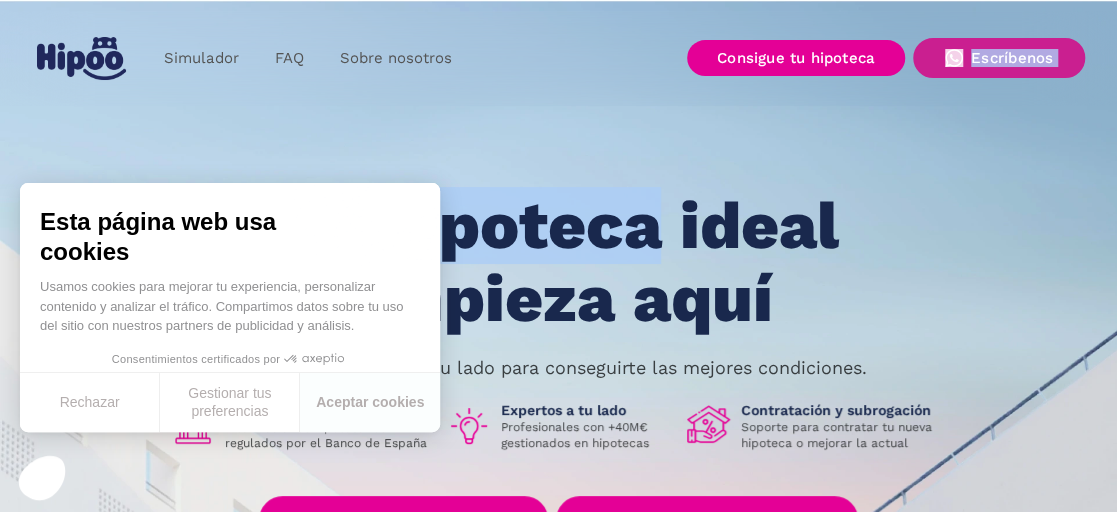 click at bounding box center [954, 58] 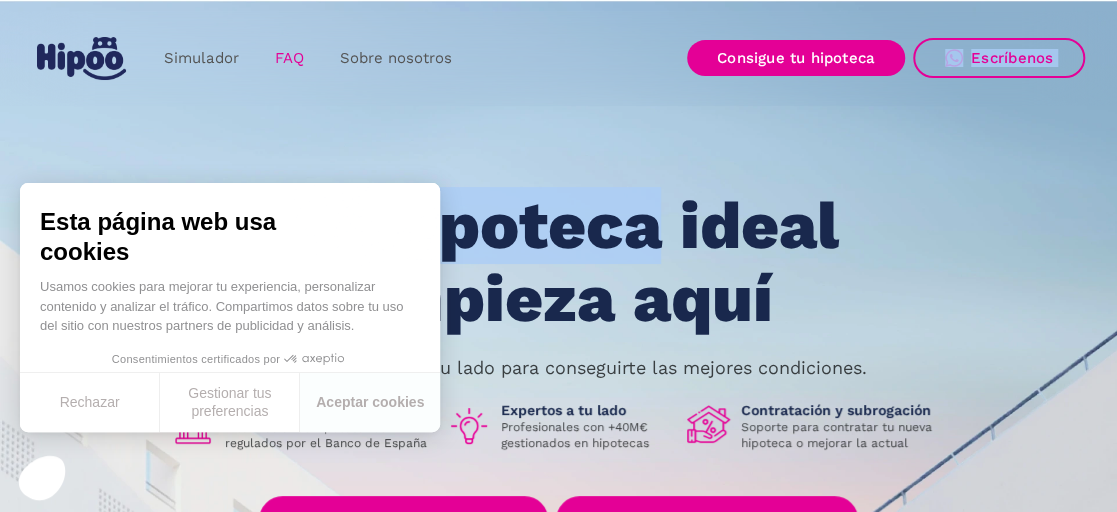 click on "FAQ" at bounding box center (288, 58) 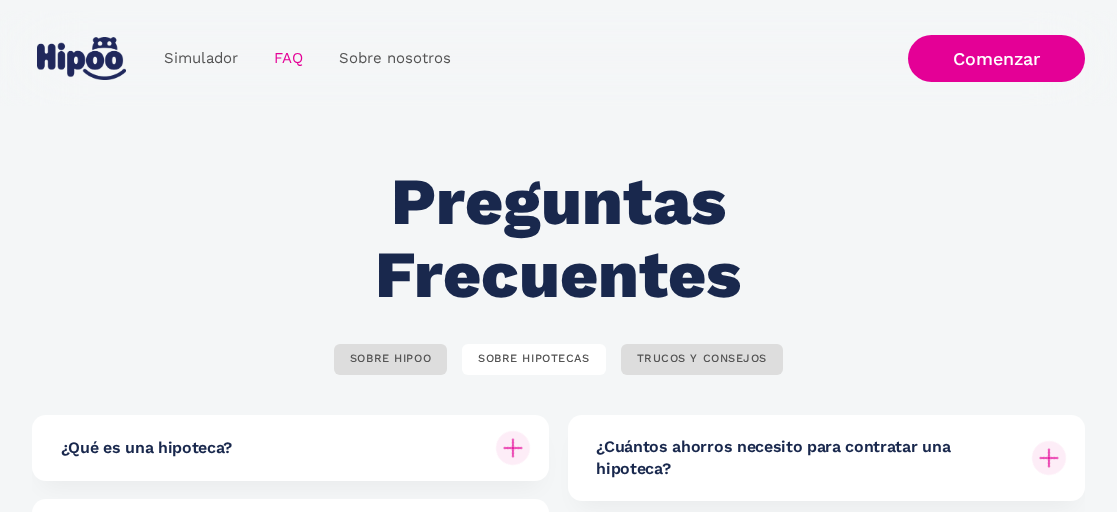 scroll, scrollTop: 0, scrollLeft: 0, axis: both 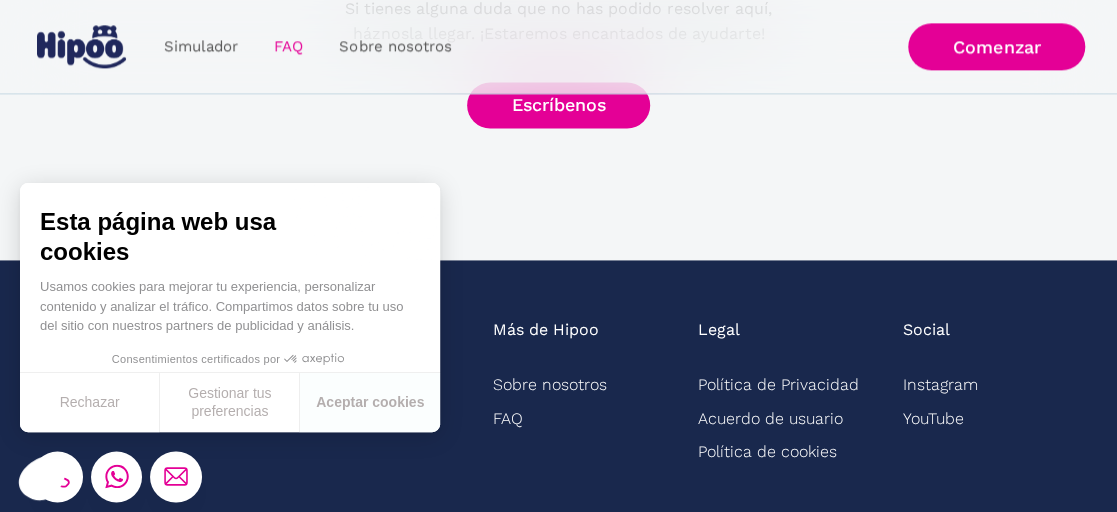 drag, startPoint x: 394, startPoint y: 272, endPoint x: 631, endPoint y: 274, distance: 237.00844 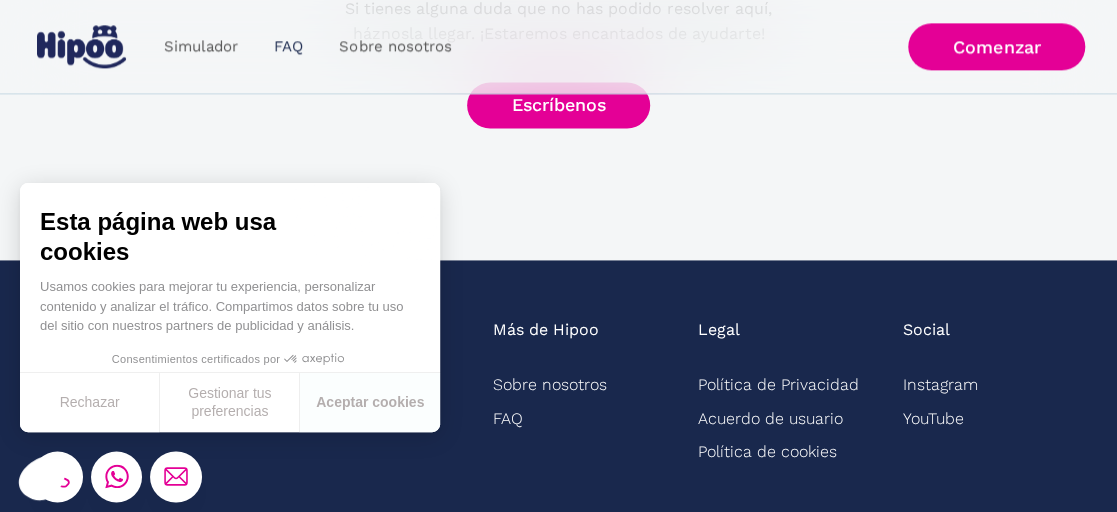 click on "FAQ" at bounding box center (288, 47) 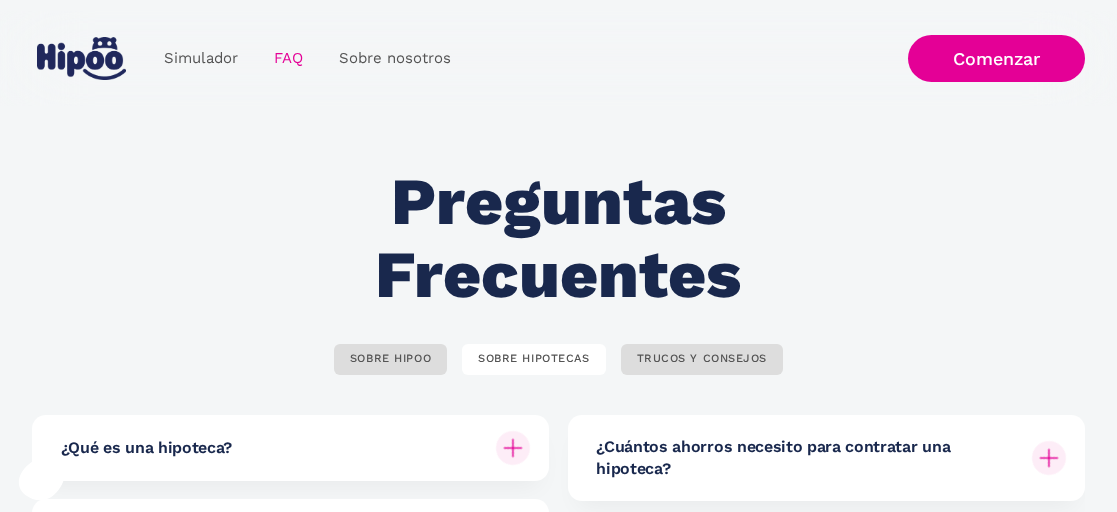 scroll, scrollTop: 0, scrollLeft: 0, axis: both 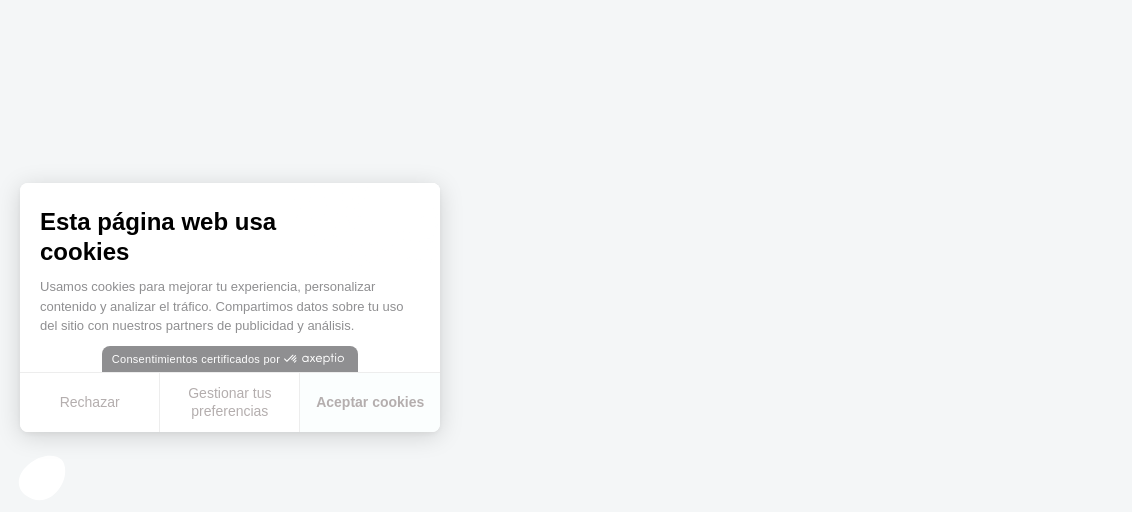 click 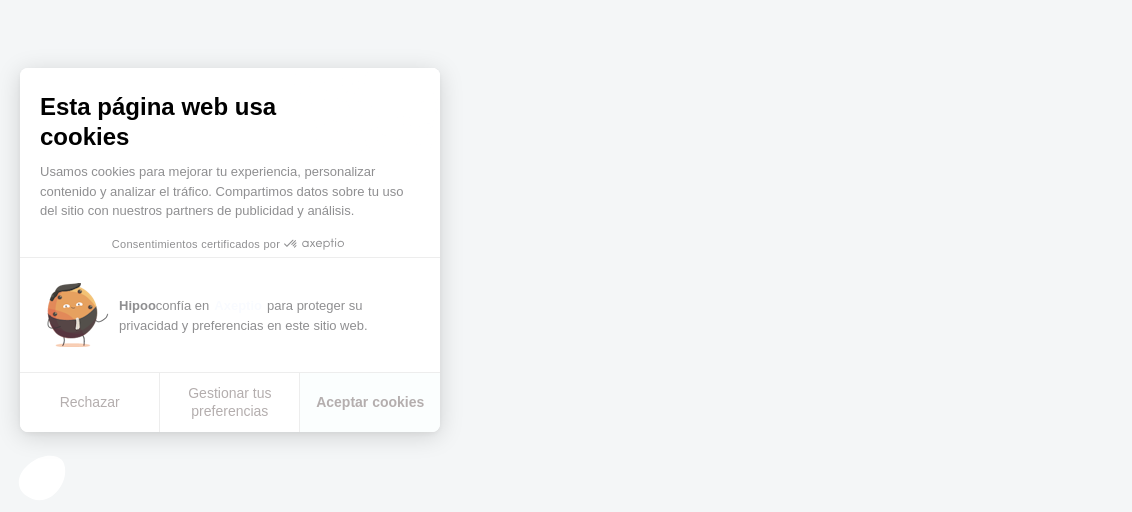 click at bounding box center (380, 89) 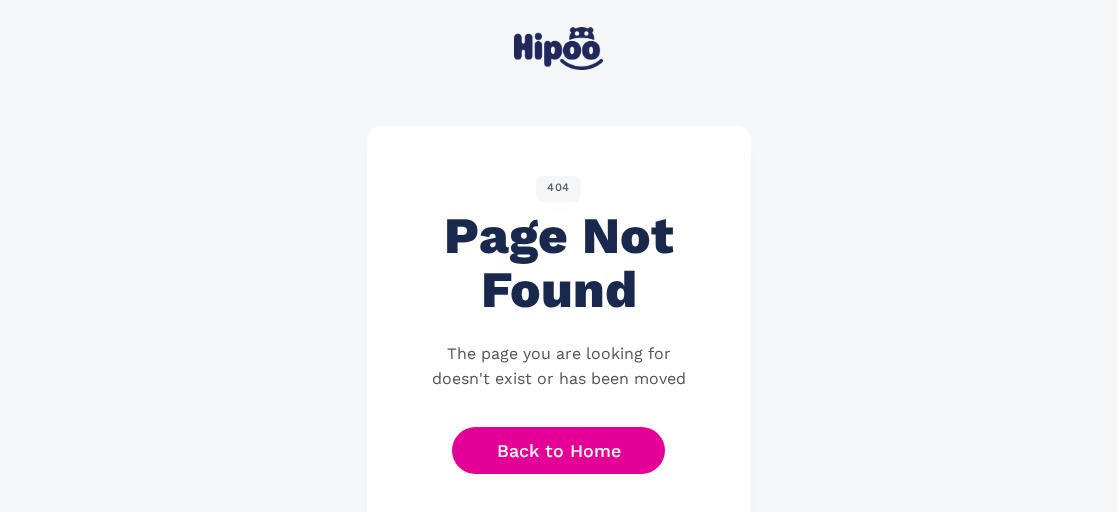 scroll, scrollTop: 0, scrollLeft: 0, axis: both 